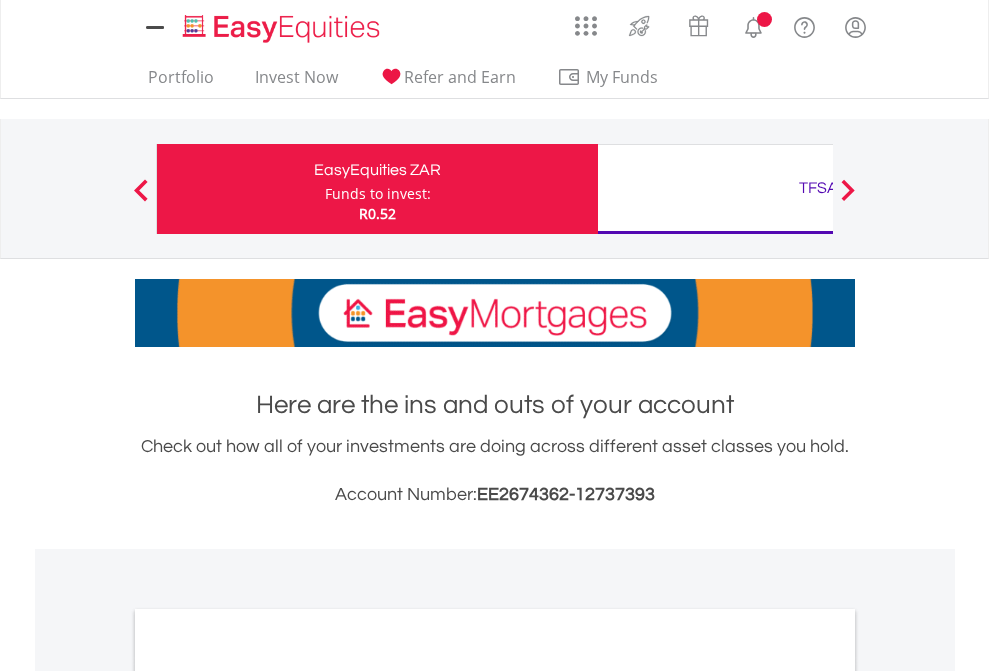 scroll, scrollTop: 0, scrollLeft: 0, axis: both 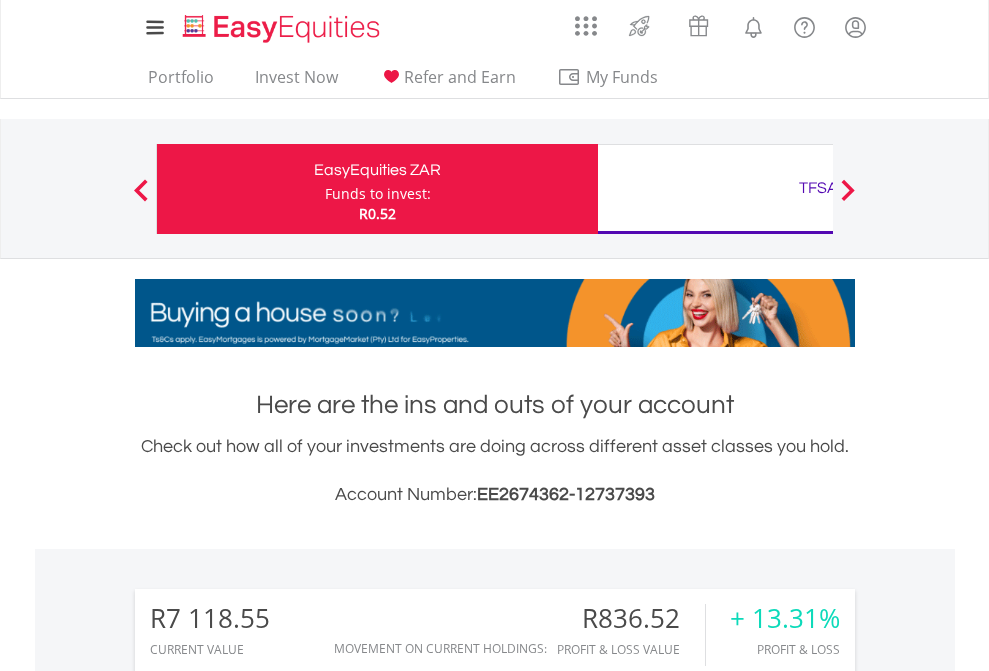 click on "Funds to invest:" at bounding box center (378, 194) 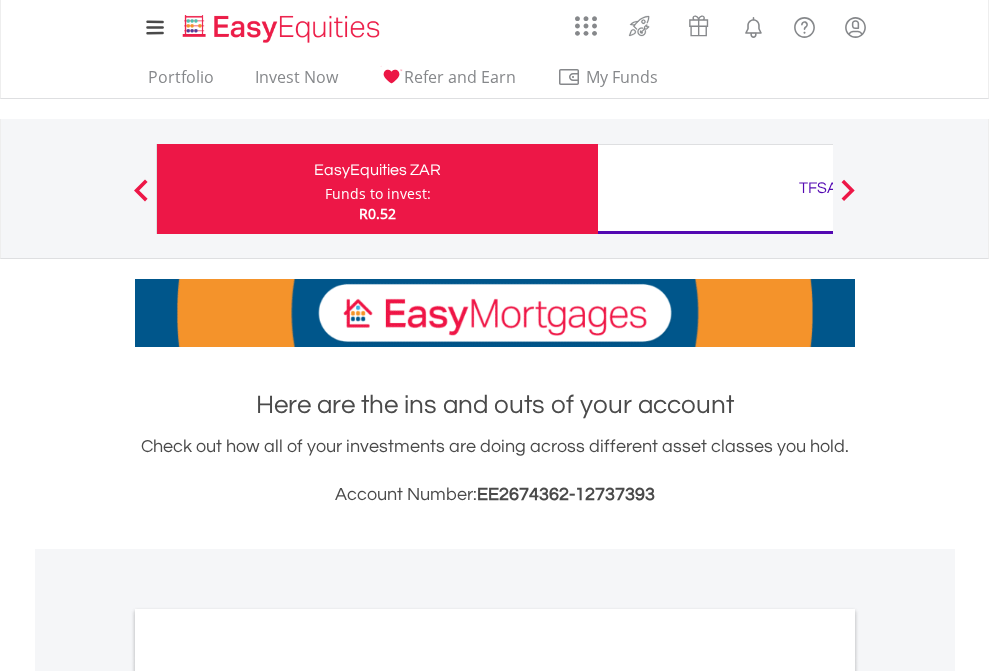 scroll, scrollTop: 0, scrollLeft: 0, axis: both 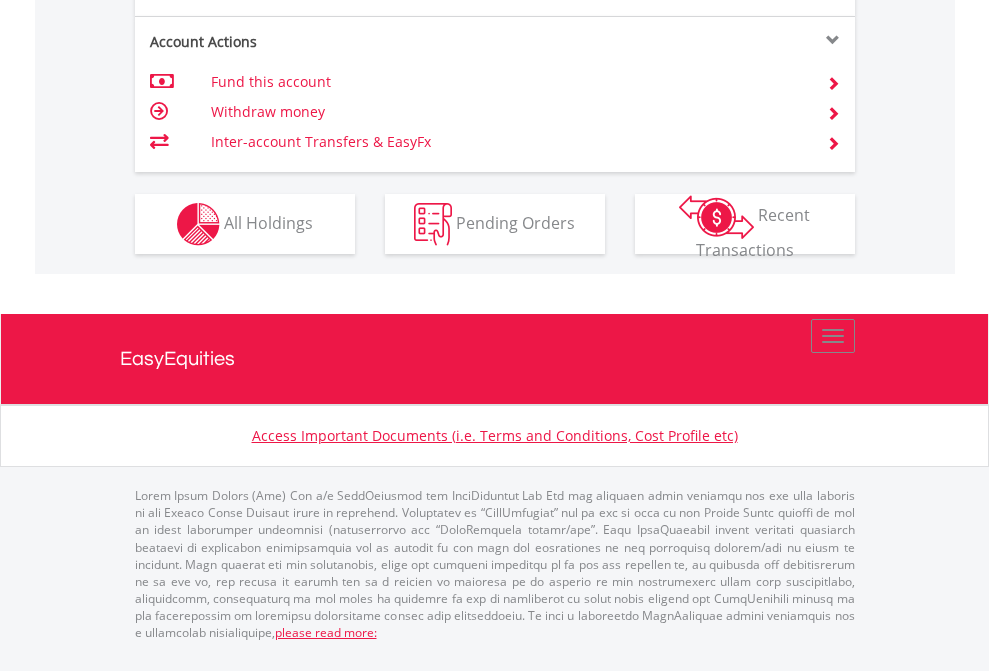 click on "Investment types" at bounding box center [706, -337] 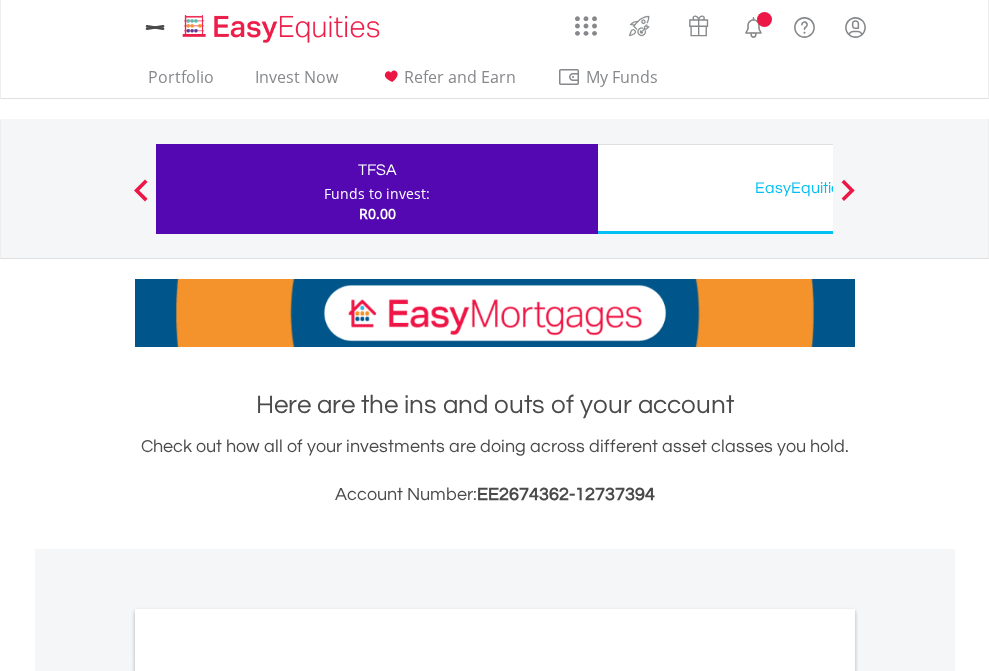 scroll, scrollTop: 0, scrollLeft: 0, axis: both 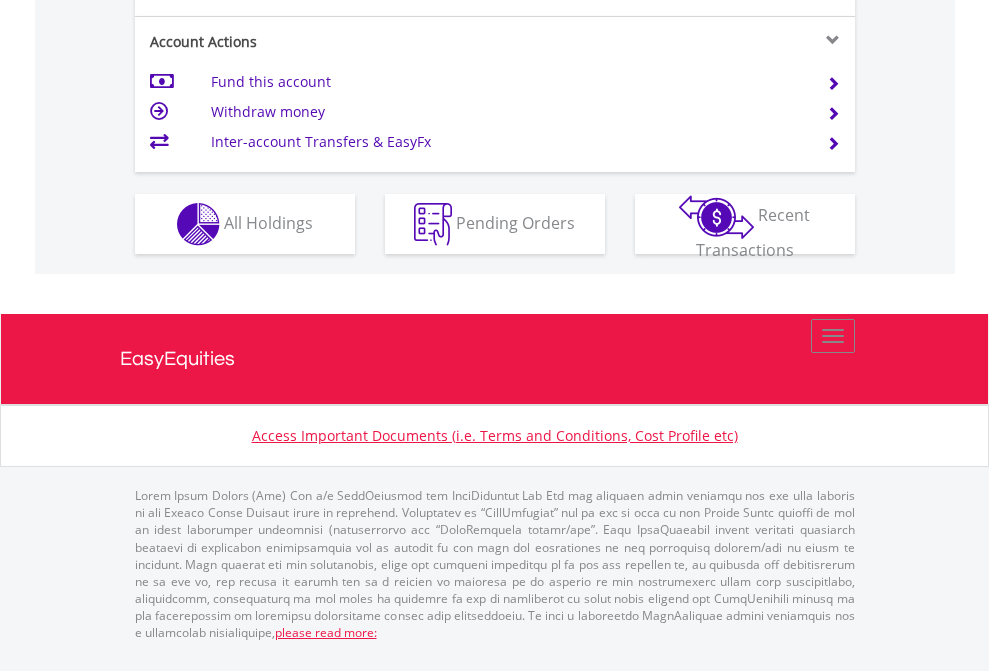 click on "Investment types" at bounding box center (706, -337) 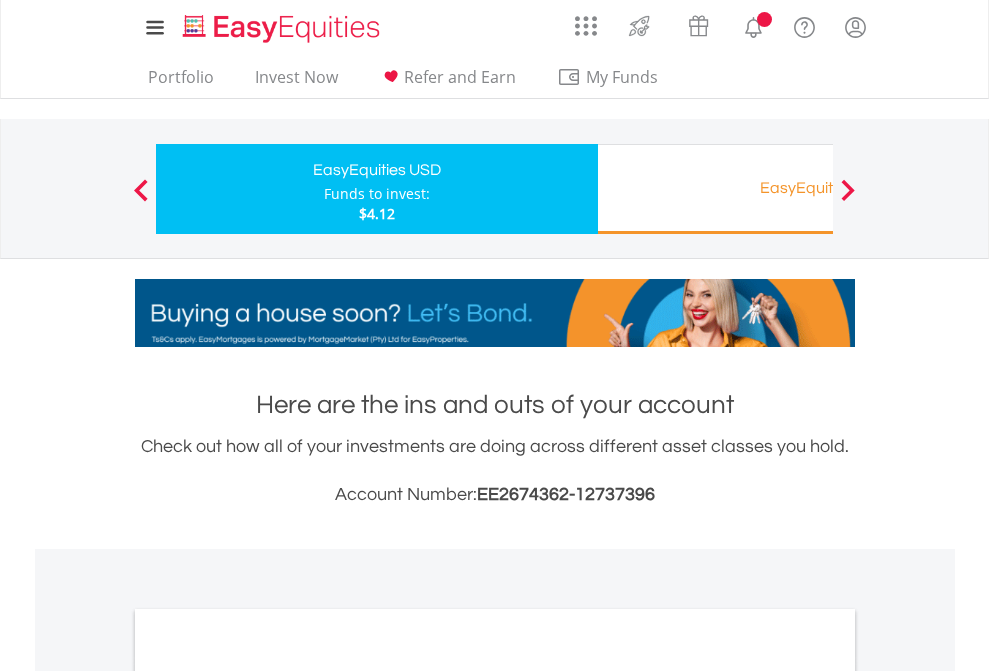 scroll, scrollTop: 0, scrollLeft: 0, axis: both 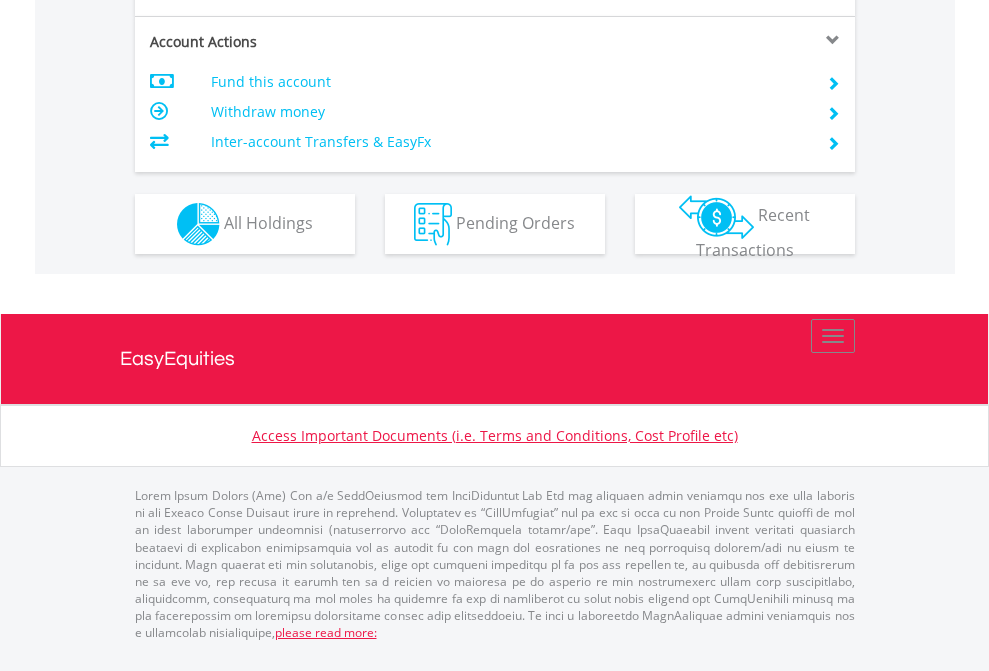 click on "Investment types" at bounding box center (706, -337) 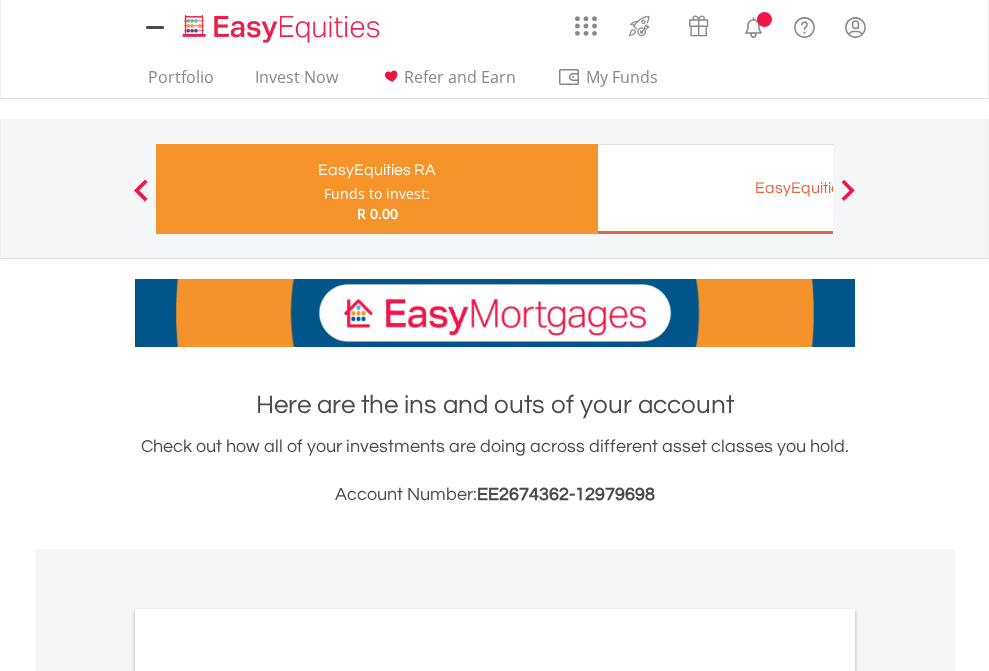 scroll, scrollTop: 0, scrollLeft: 0, axis: both 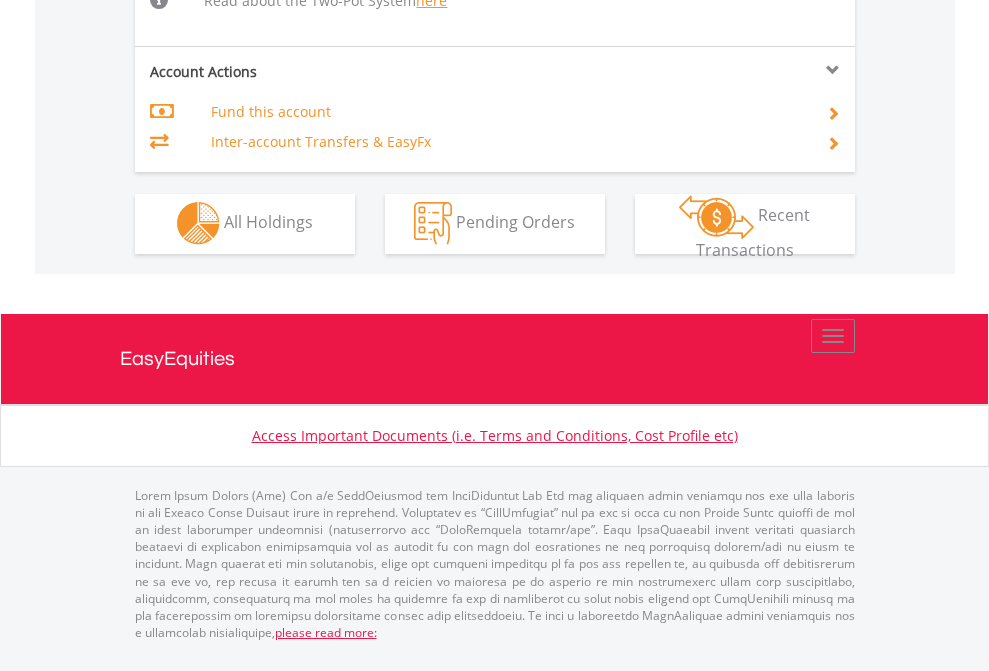 click on "Investment types" at bounding box center (706, -534) 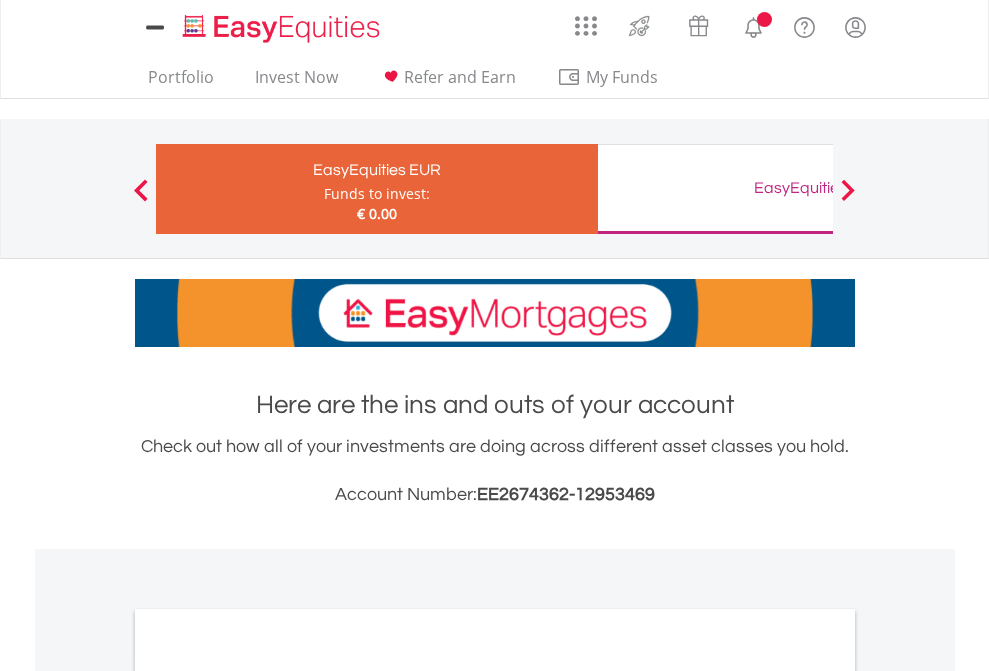 scroll, scrollTop: 0, scrollLeft: 0, axis: both 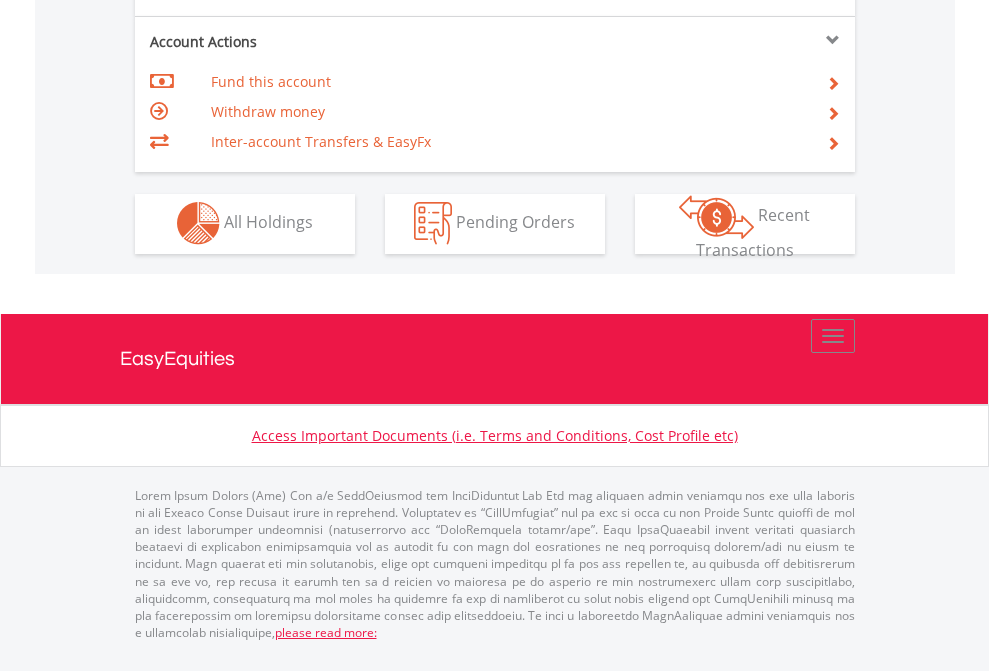 click on "Investment types" at bounding box center [706, -353] 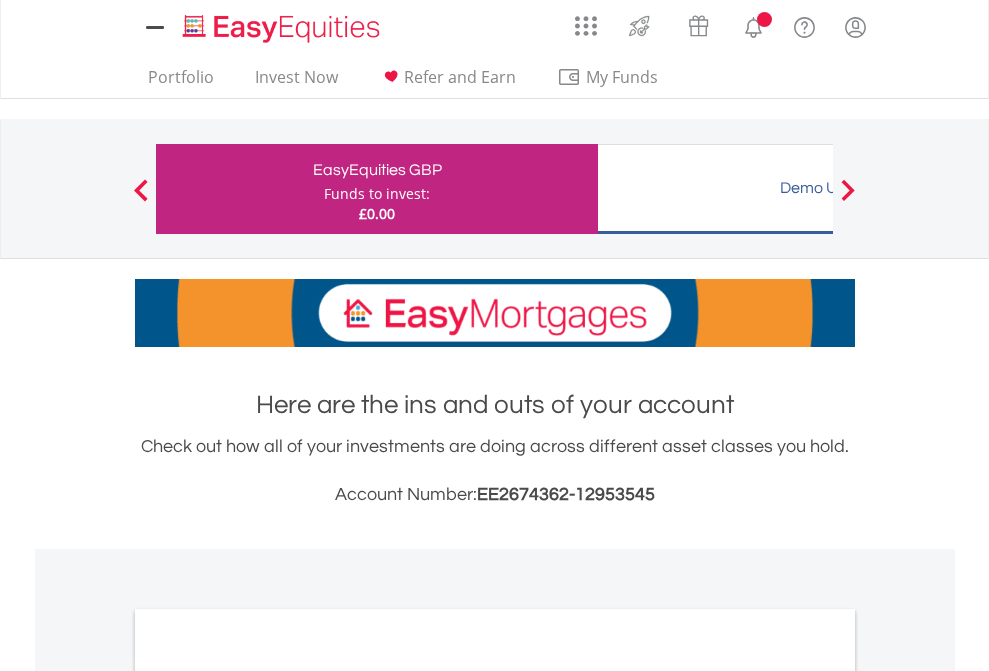scroll, scrollTop: 0, scrollLeft: 0, axis: both 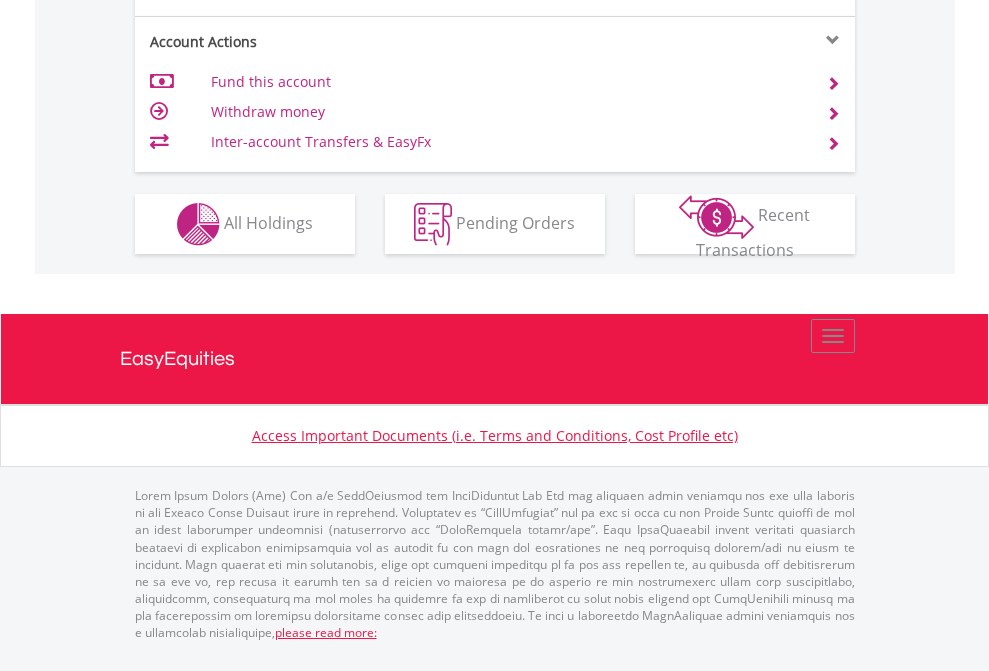click on "Investment types" at bounding box center [706, -337] 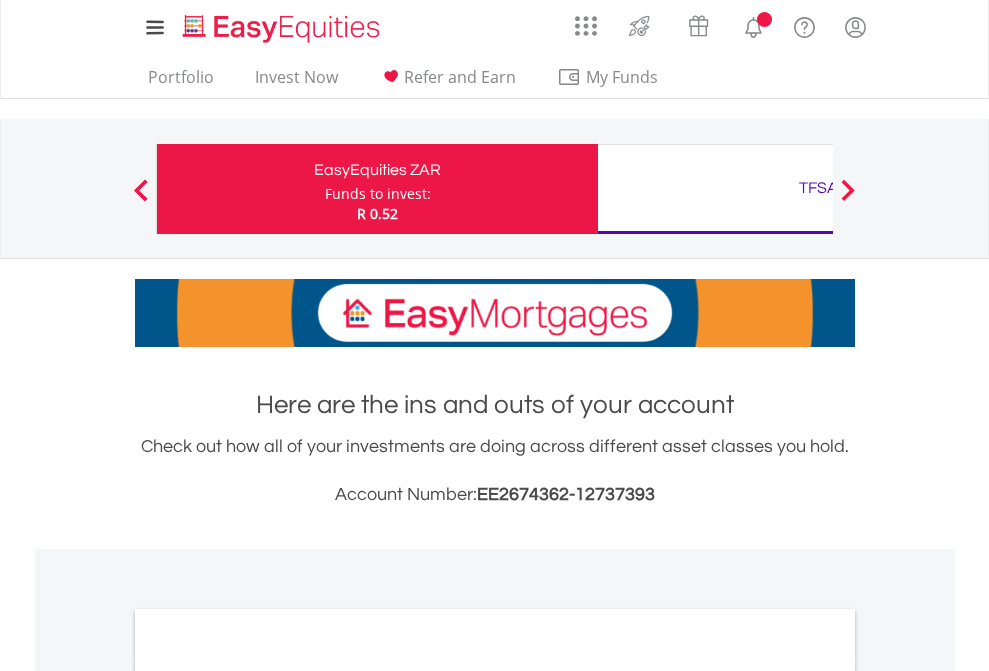 scroll, scrollTop: 1202, scrollLeft: 0, axis: vertical 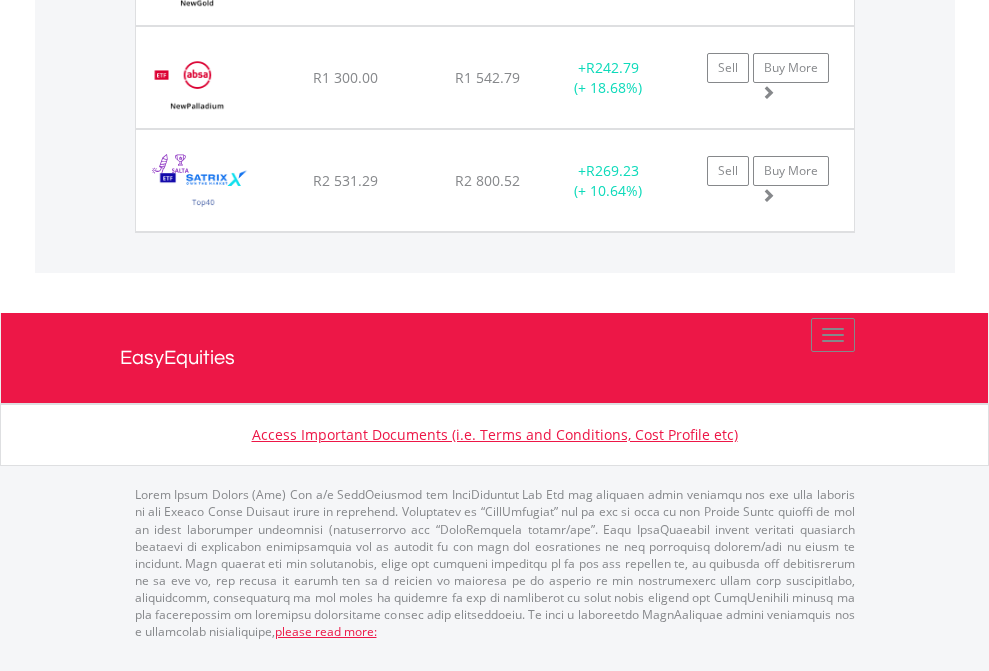 click on "TFSA" at bounding box center [818, -1625] 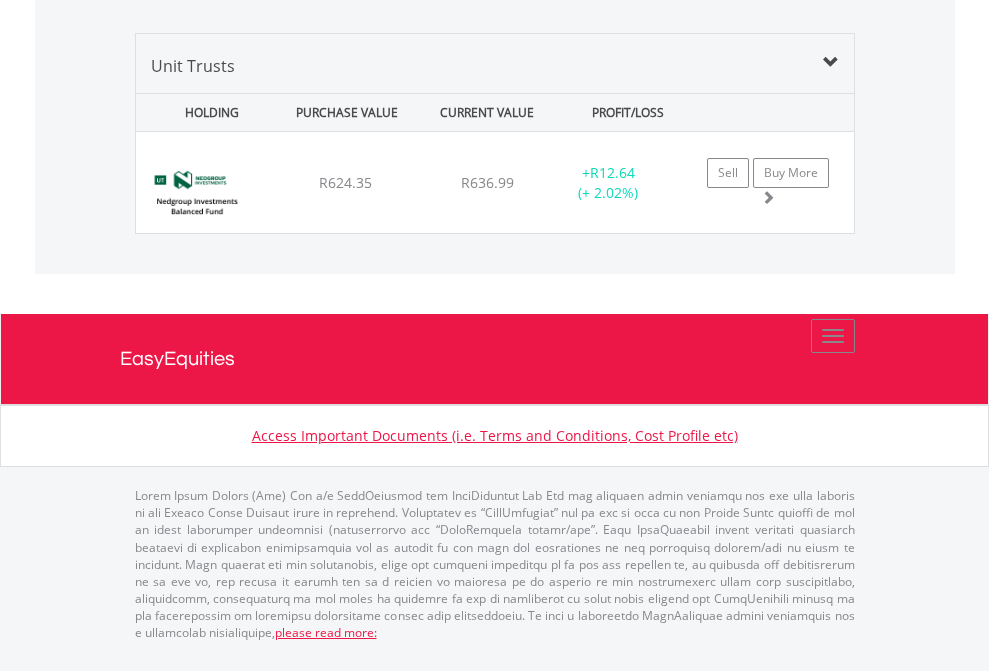 scroll, scrollTop: 1933, scrollLeft: 0, axis: vertical 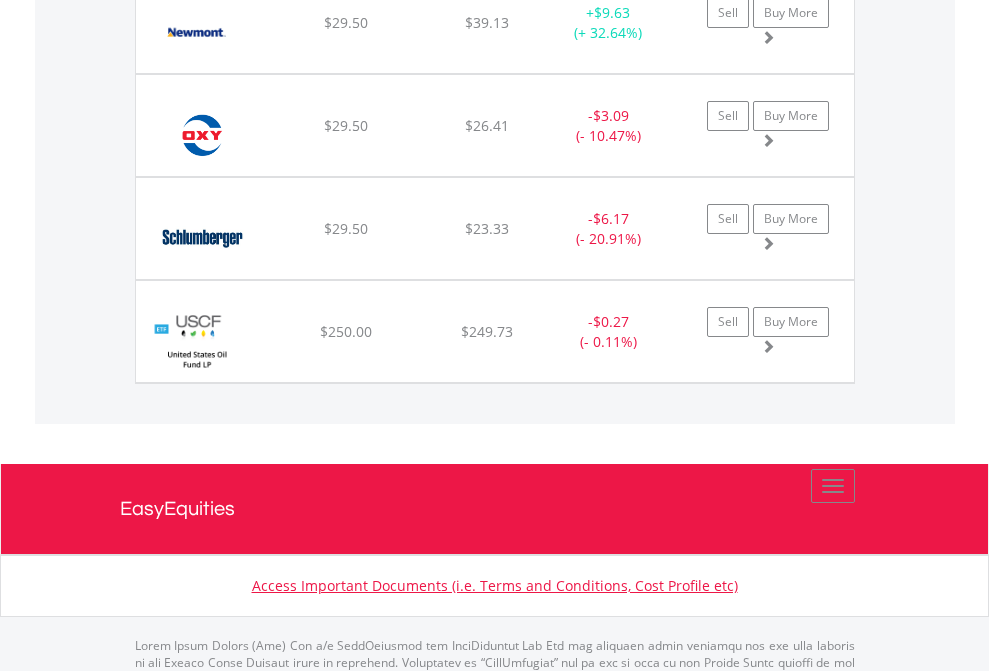 click on "EasyEquities RA" at bounding box center [818, -1745] 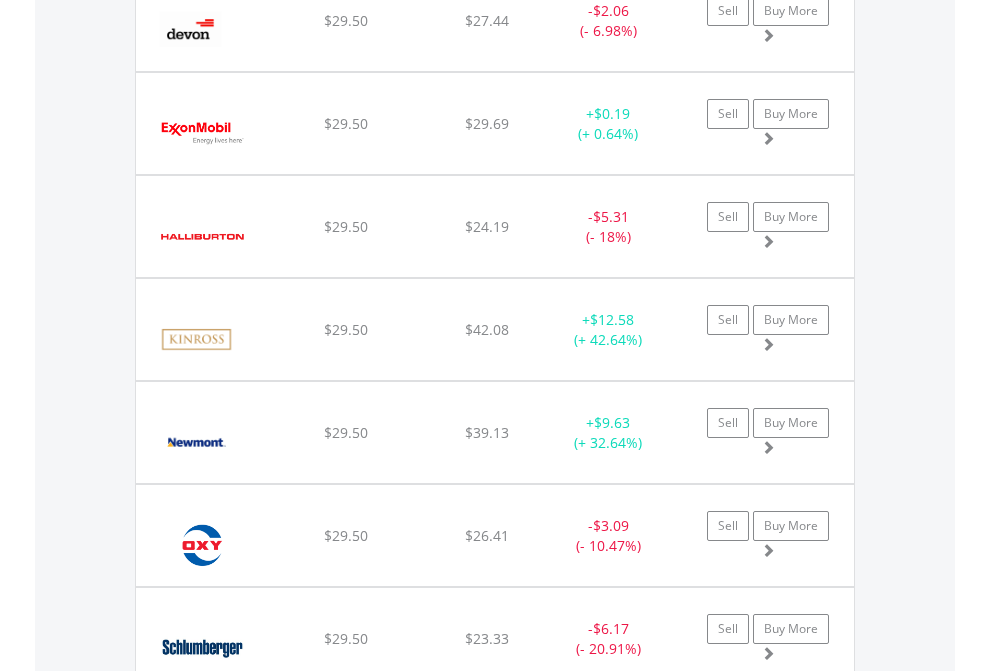 scroll, scrollTop: 144, scrollLeft: 0, axis: vertical 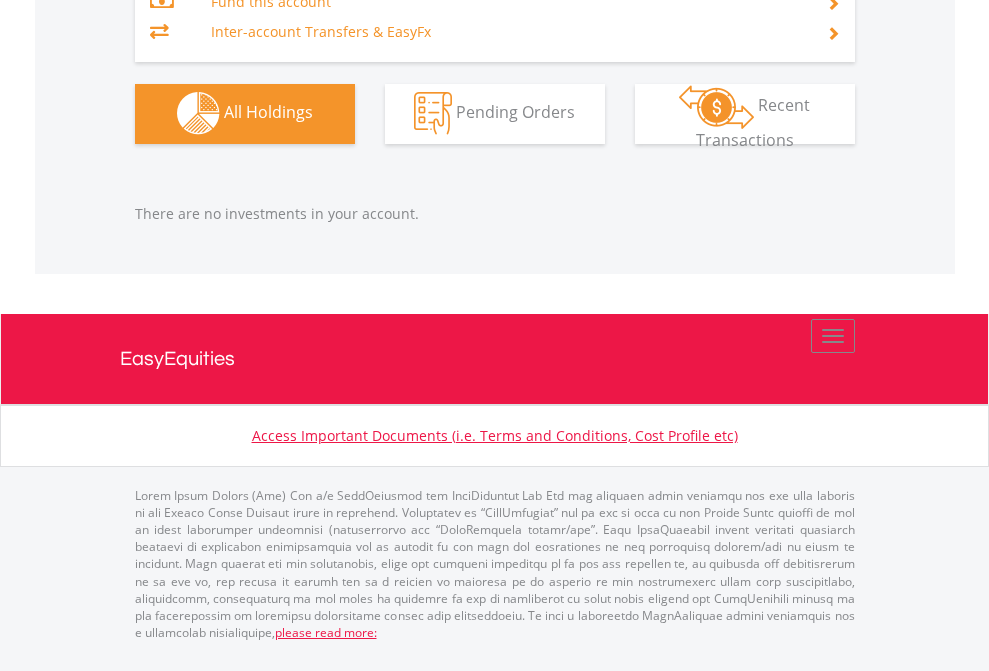 click on "EasyEquities EUR" at bounding box center (818, -1323) 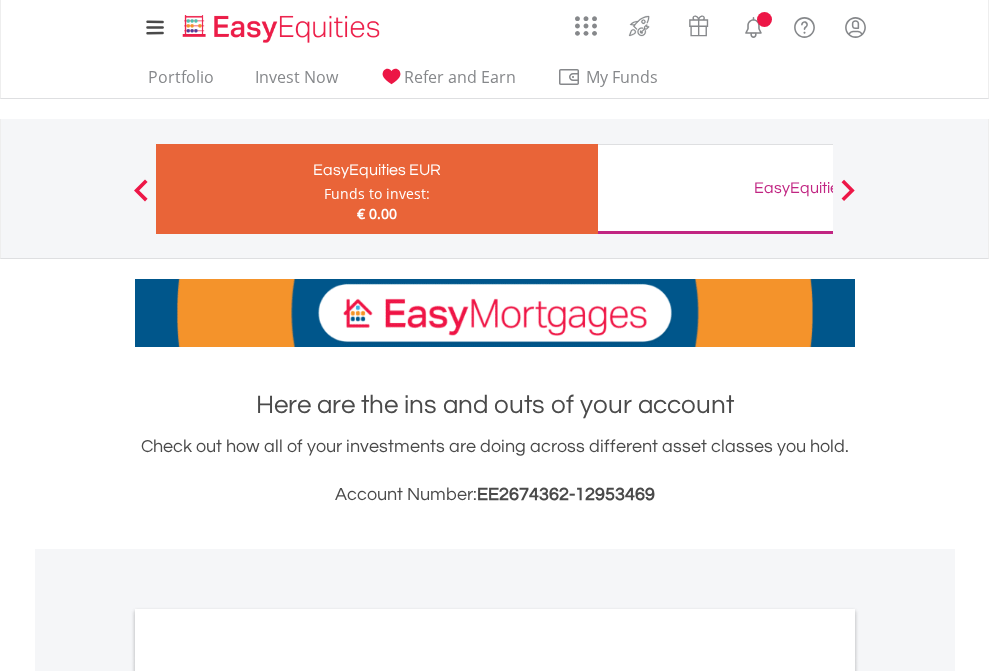 scroll, scrollTop: 0, scrollLeft: 0, axis: both 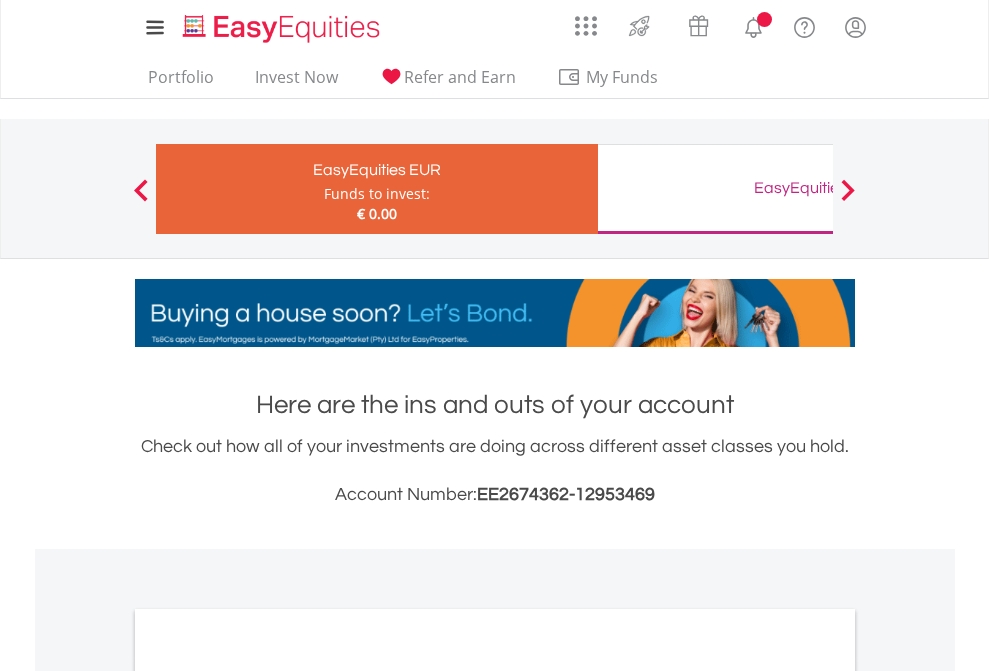click on "All Holdings" at bounding box center (268, 1096) 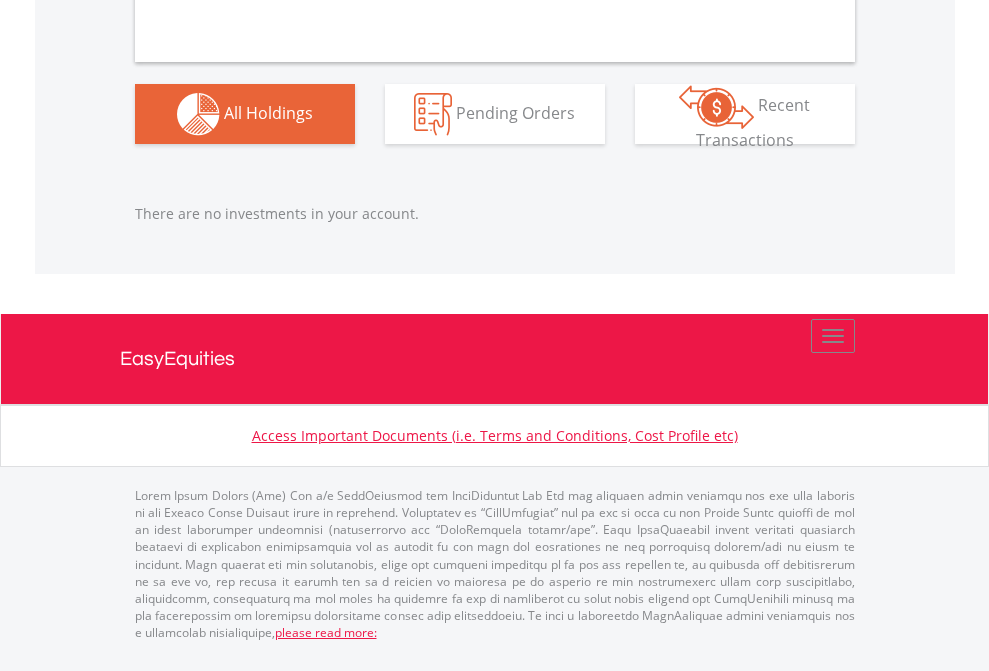 scroll, scrollTop: 1980, scrollLeft: 0, axis: vertical 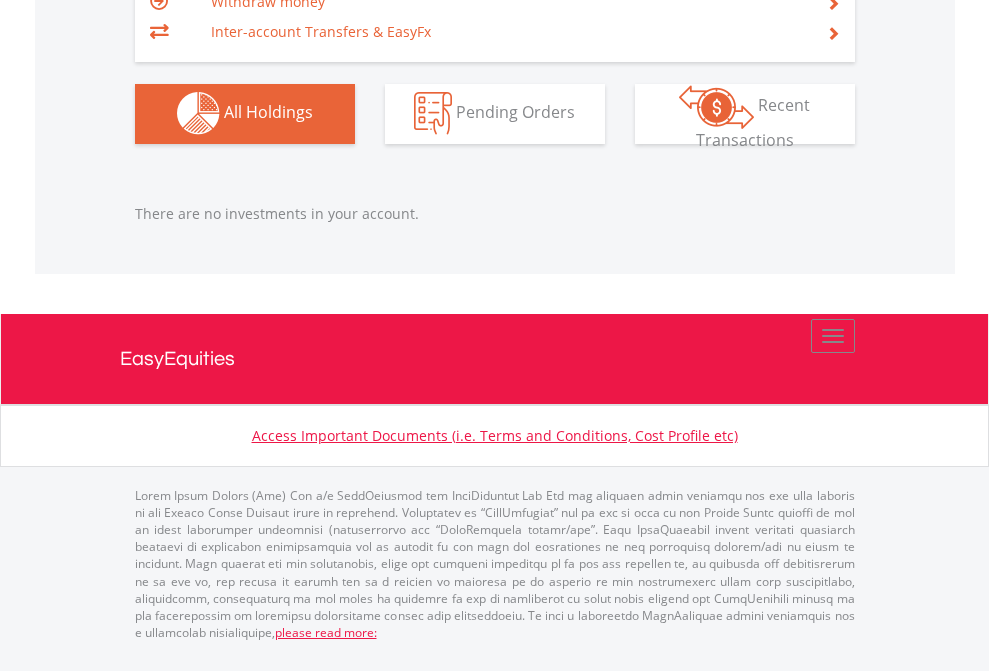 click on "EasyEquities GBP" at bounding box center (818, -1142) 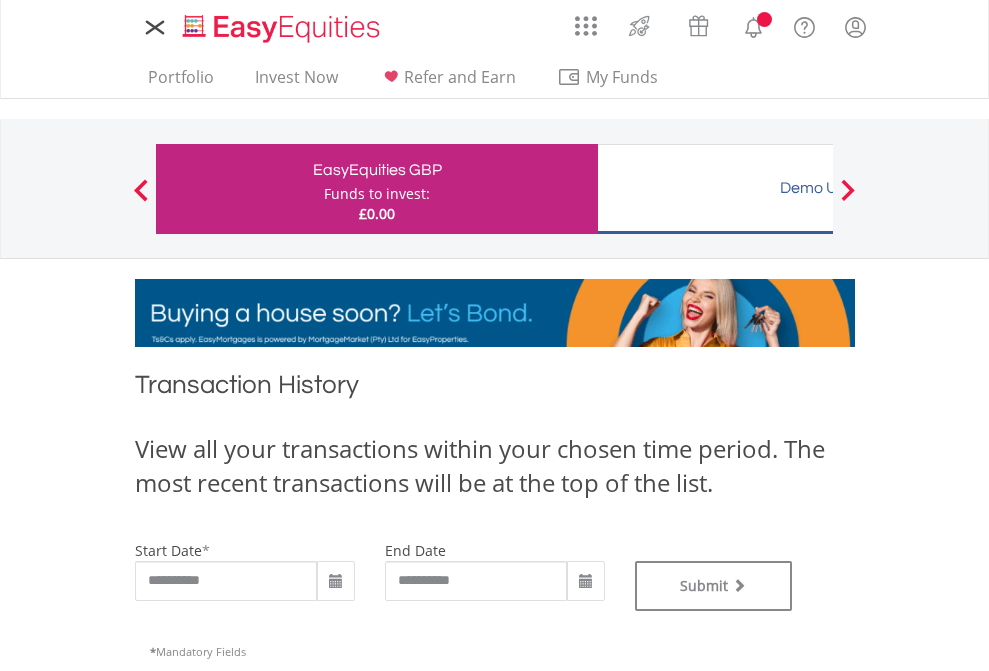 scroll, scrollTop: 0, scrollLeft: 0, axis: both 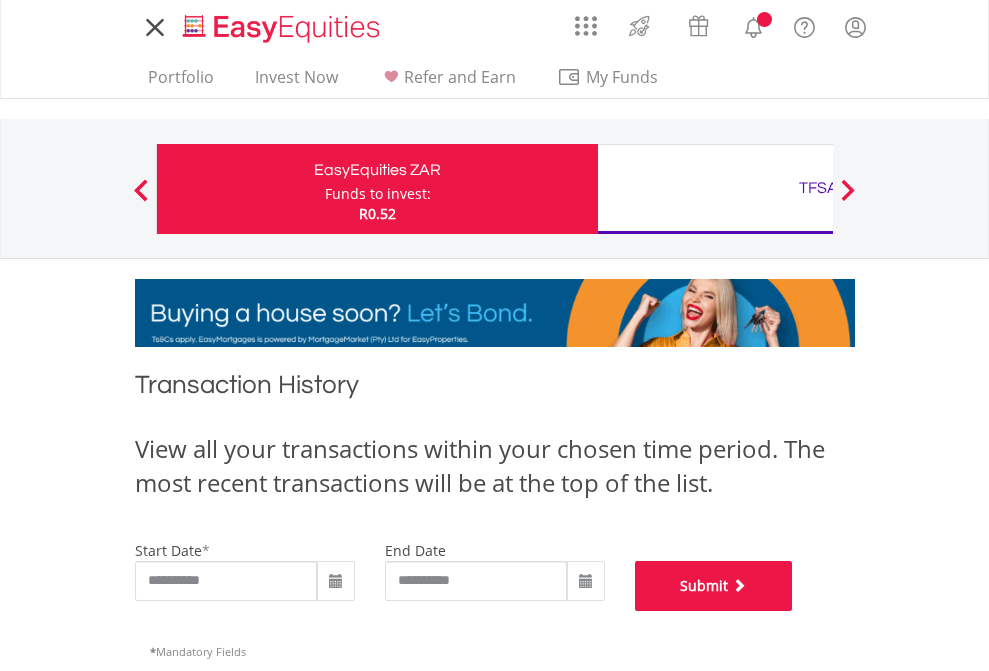 click on "Submit" at bounding box center [714, 586] 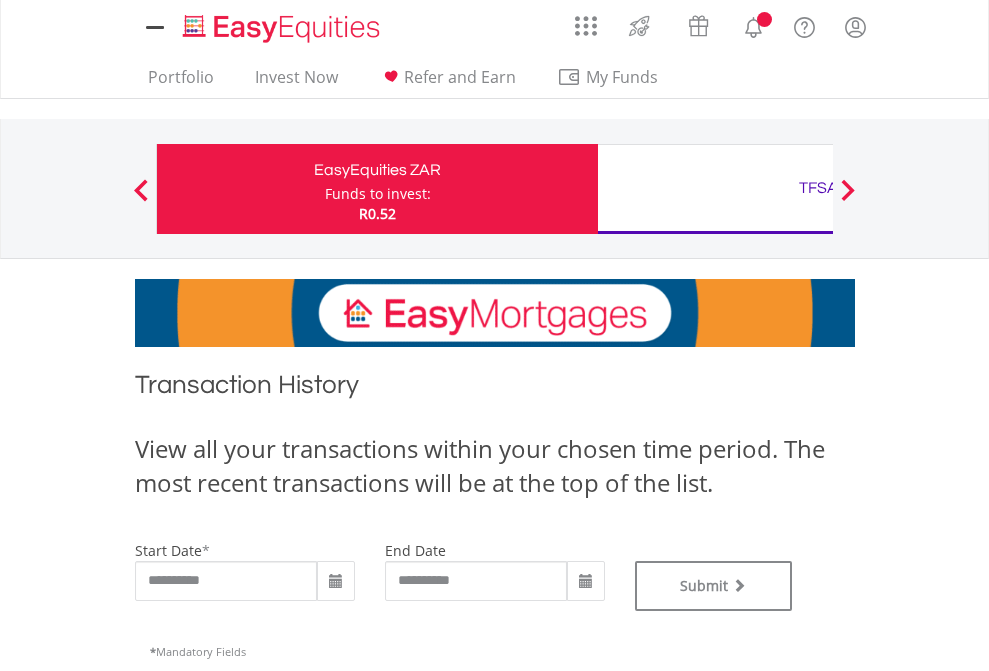 scroll, scrollTop: 0, scrollLeft: 0, axis: both 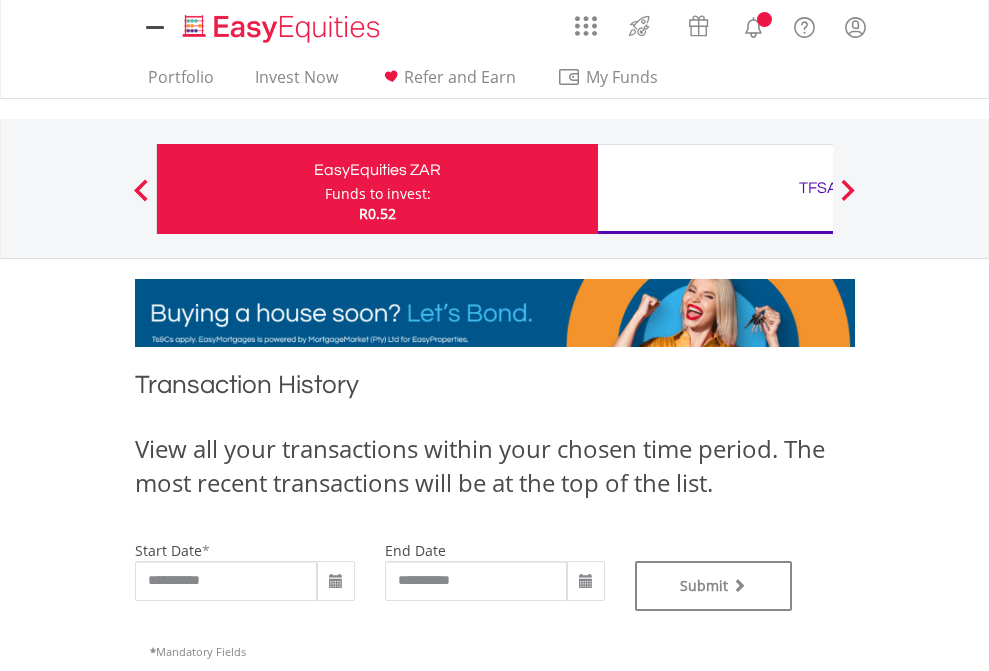 click on "TFSA" at bounding box center (818, 188) 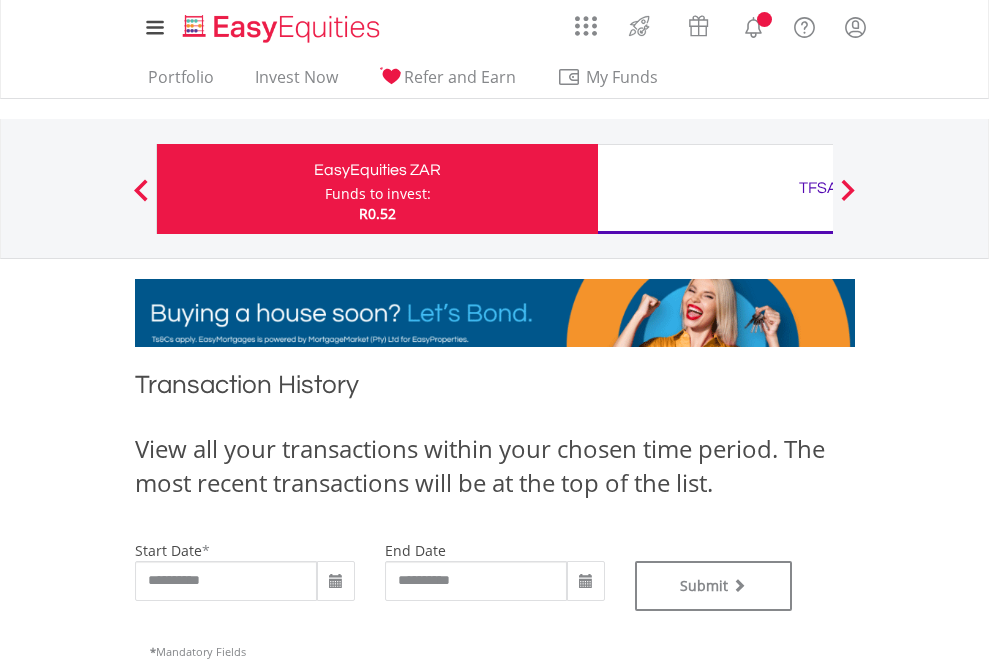 type on "**********" 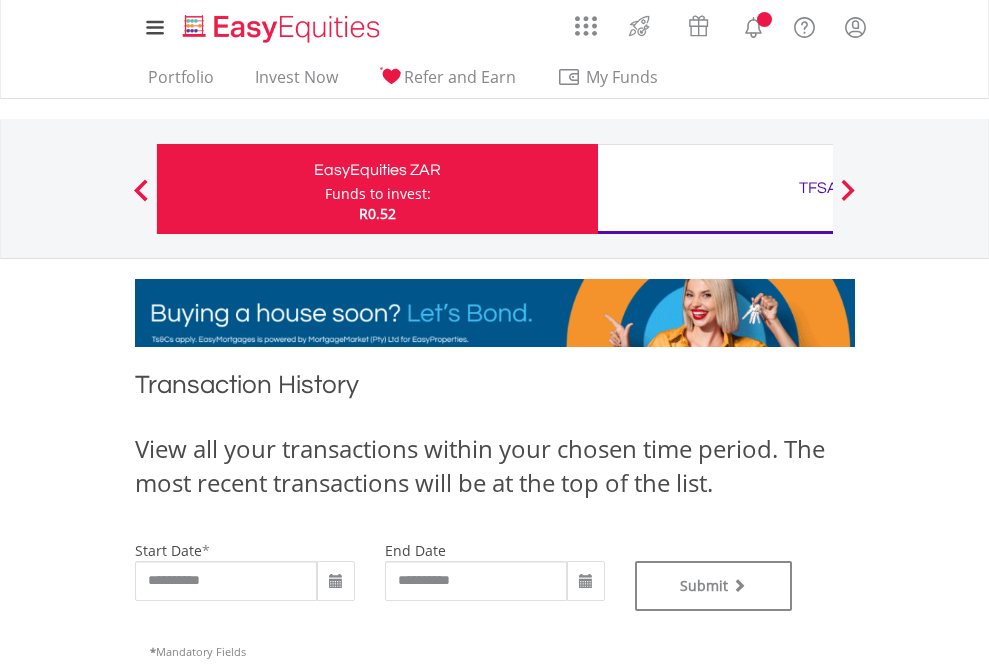 type on "**********" 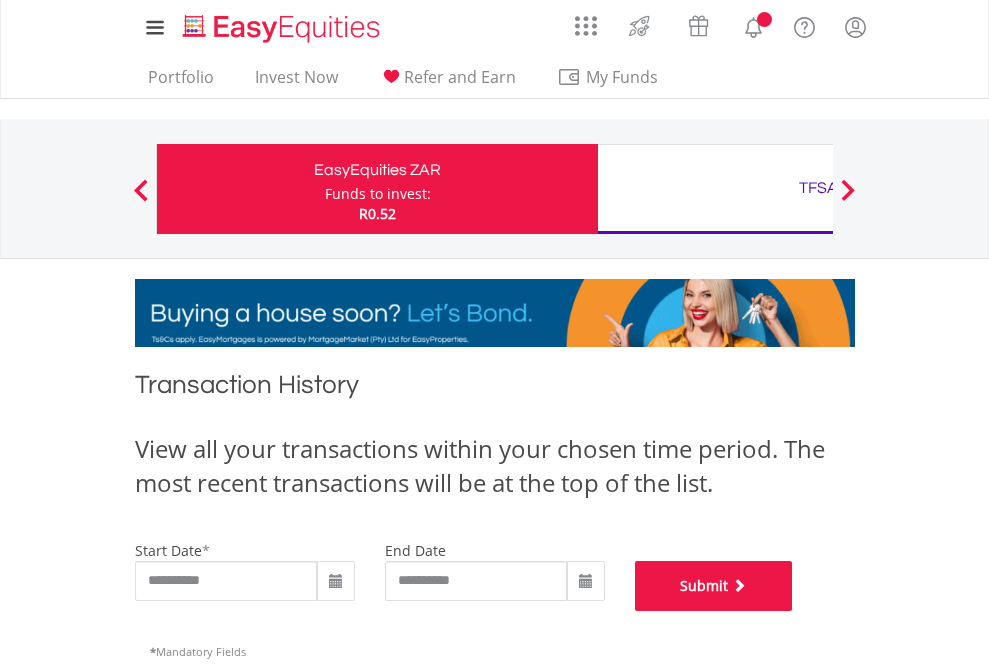 click on "Submit" at bounding box center [714, 586] 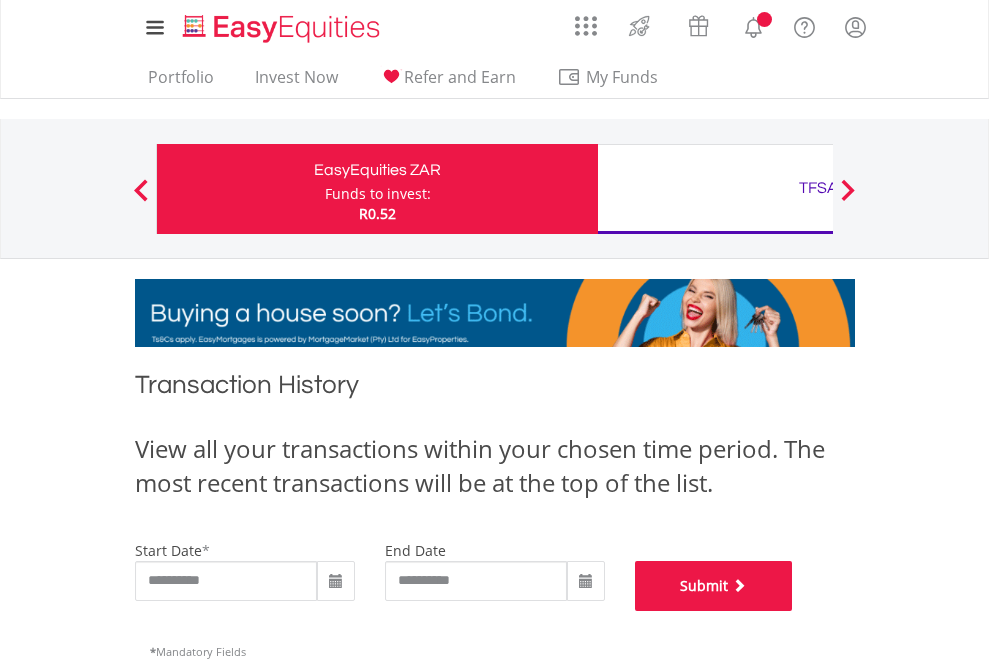 scroll, scrollTop: 811, scrollLeft: 0, axis: vertical 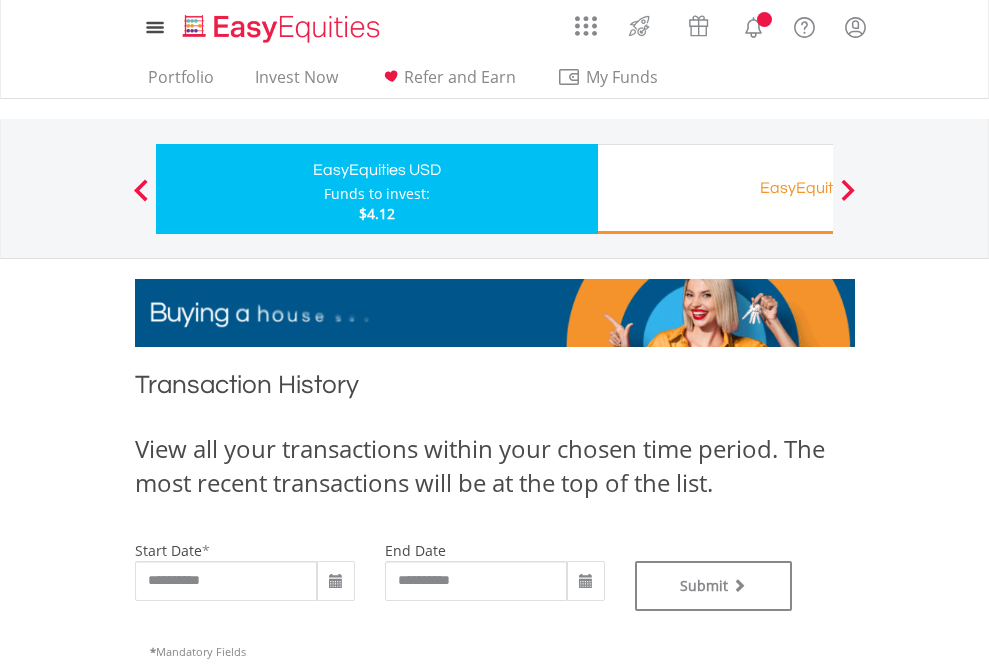 click on "EasyEquities RA" at bounding box center [818, 188] 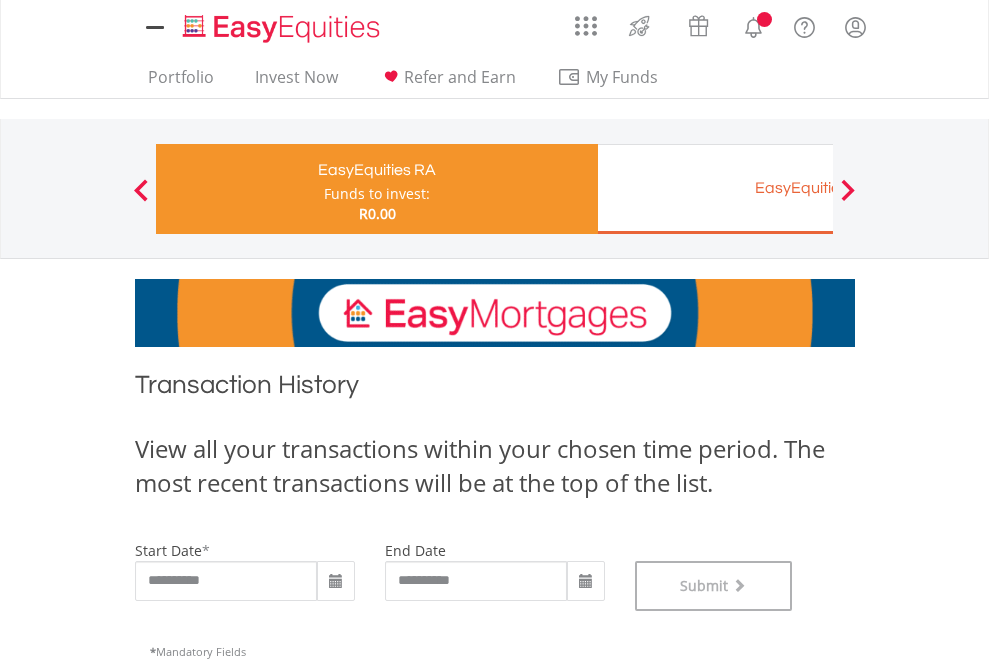 scroll, scrollTop: 811, scrollLeft: 0, axis: vertical 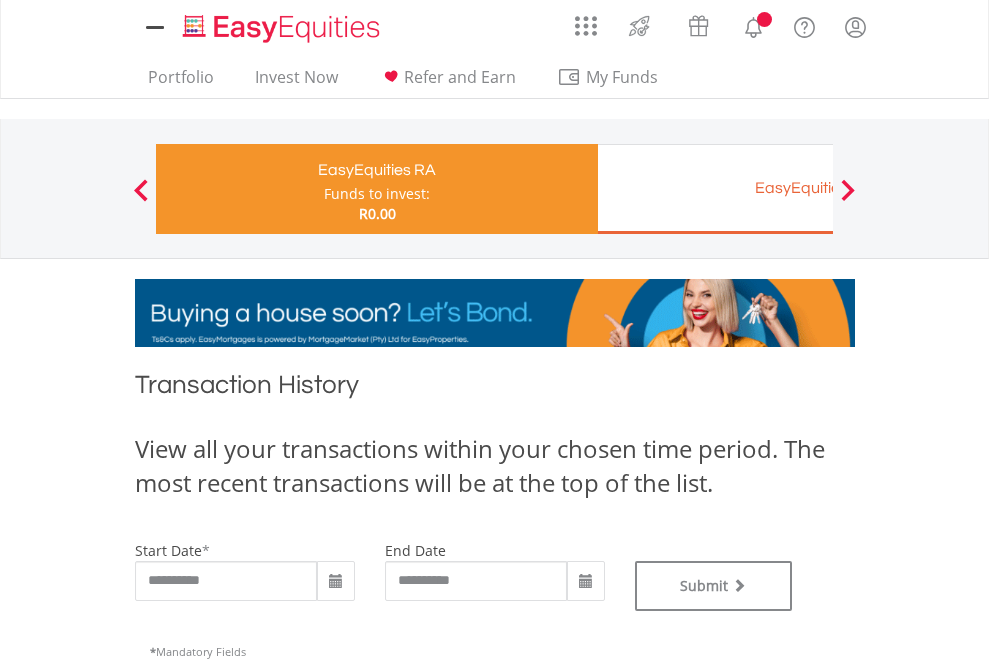 click on "EasyEquities EUR" at bounding box center [818, 188] 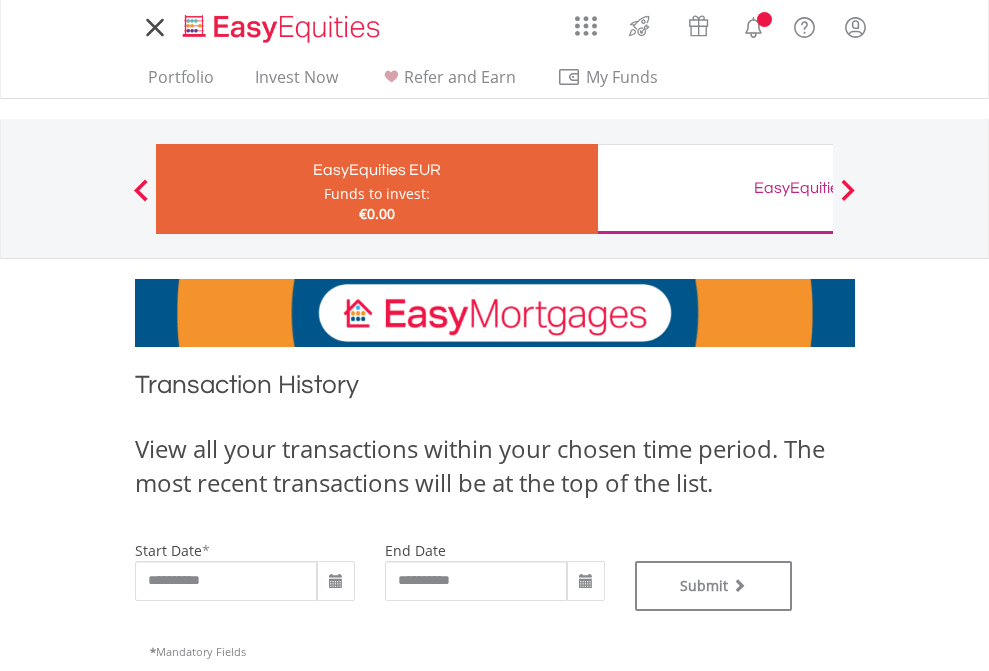 scroll, scrollTop: 0, scrollLeft: 0, axis: both 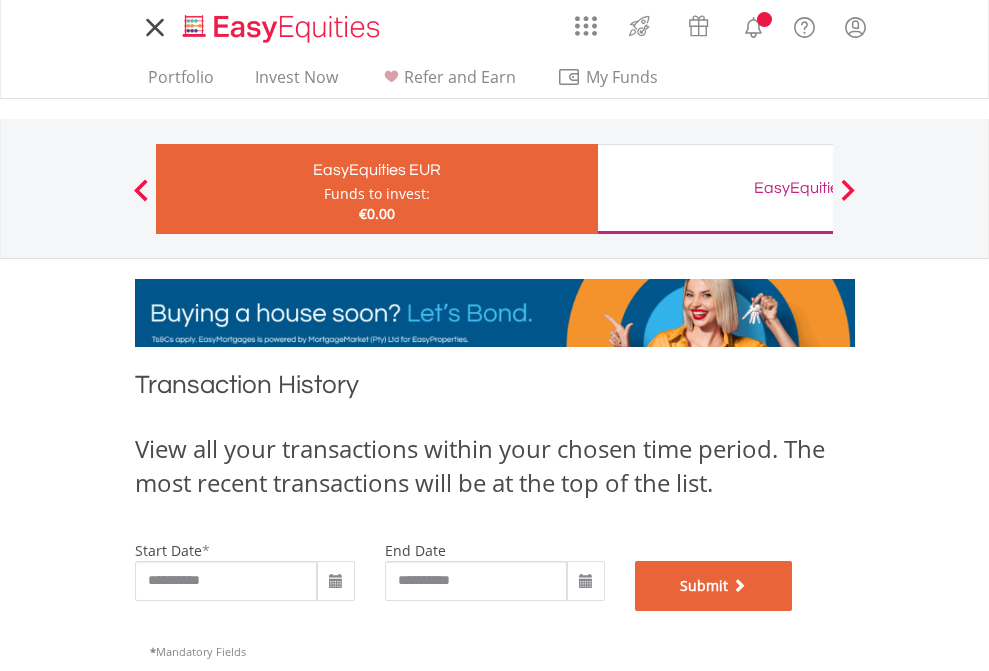 click on "Submit" at bounding box center [714, 586] 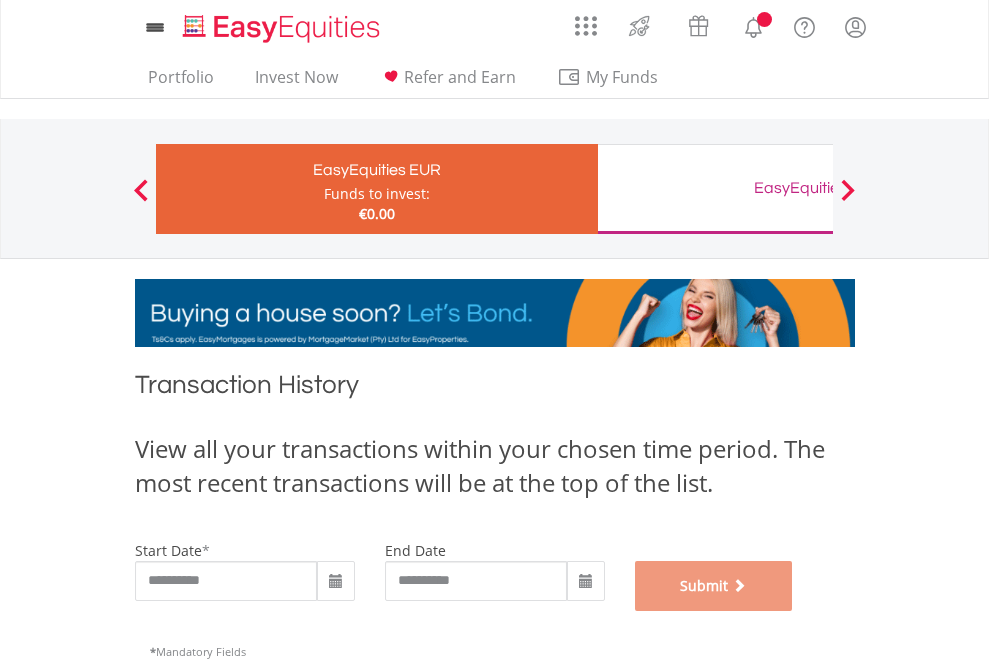 scroll, scrollTop: 811, scrollLeft: 0, axis: vertical 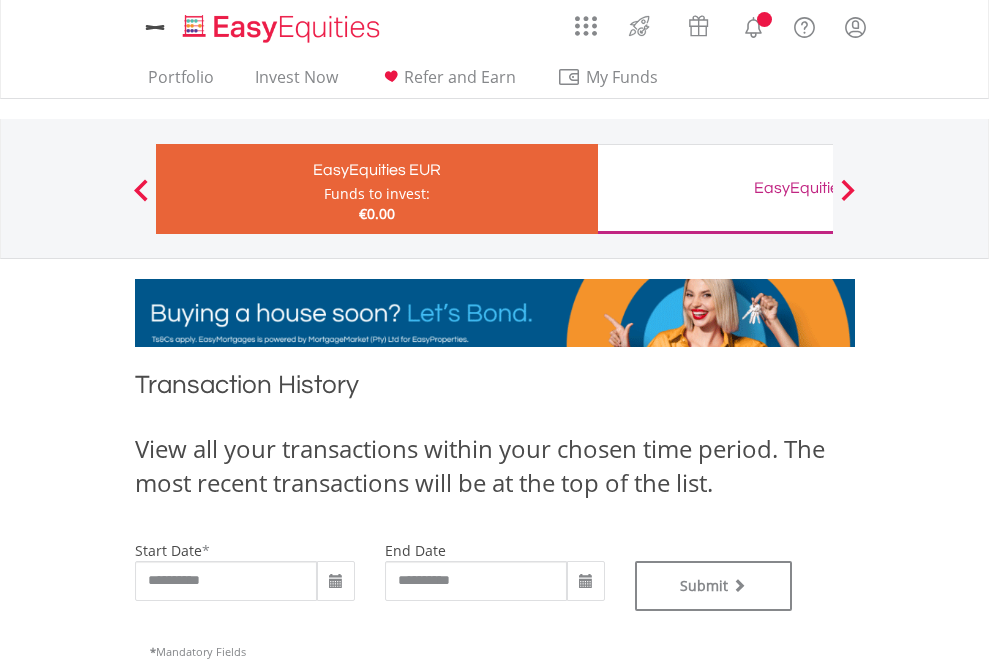 click on "EasyEquities GBP" at bounding box center [818, 188] 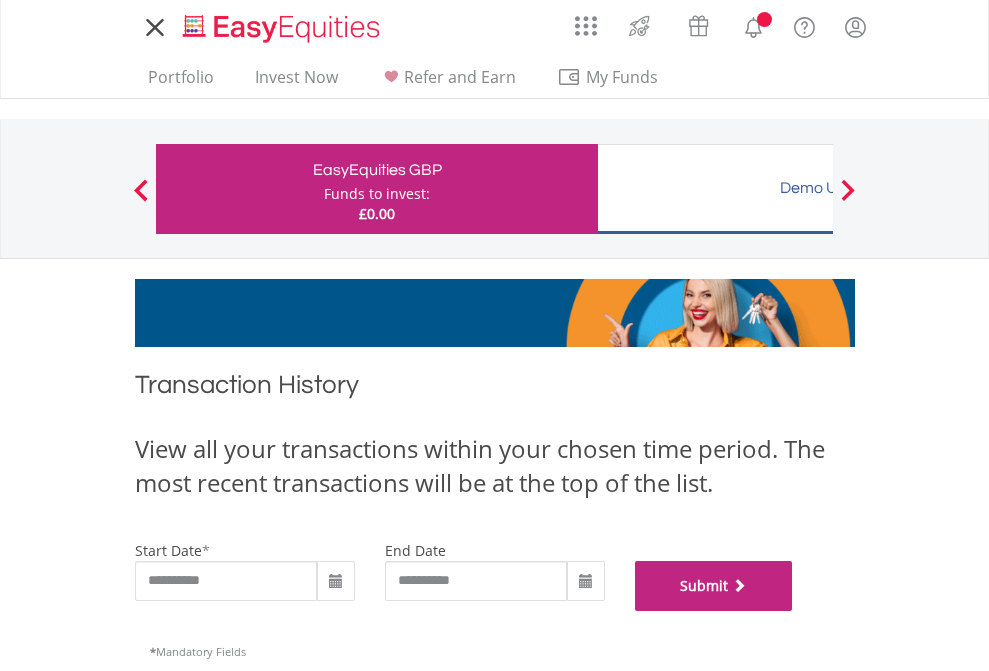 click on "Submit" at bounding box center (714, 586) 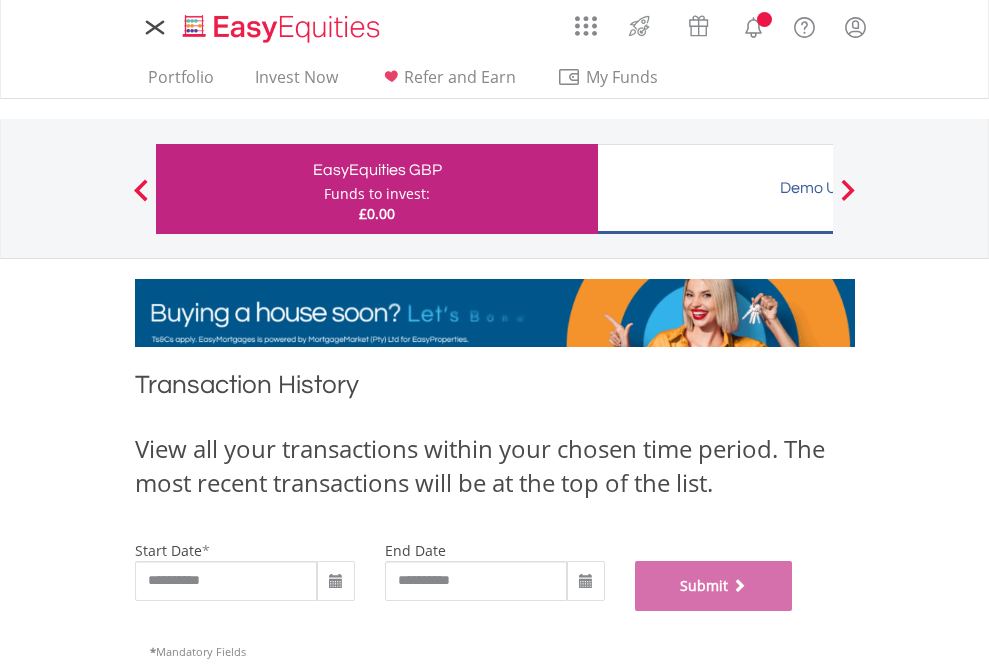scroll, scrollTop: 811, scrollLeft: 0, axis: vertical 